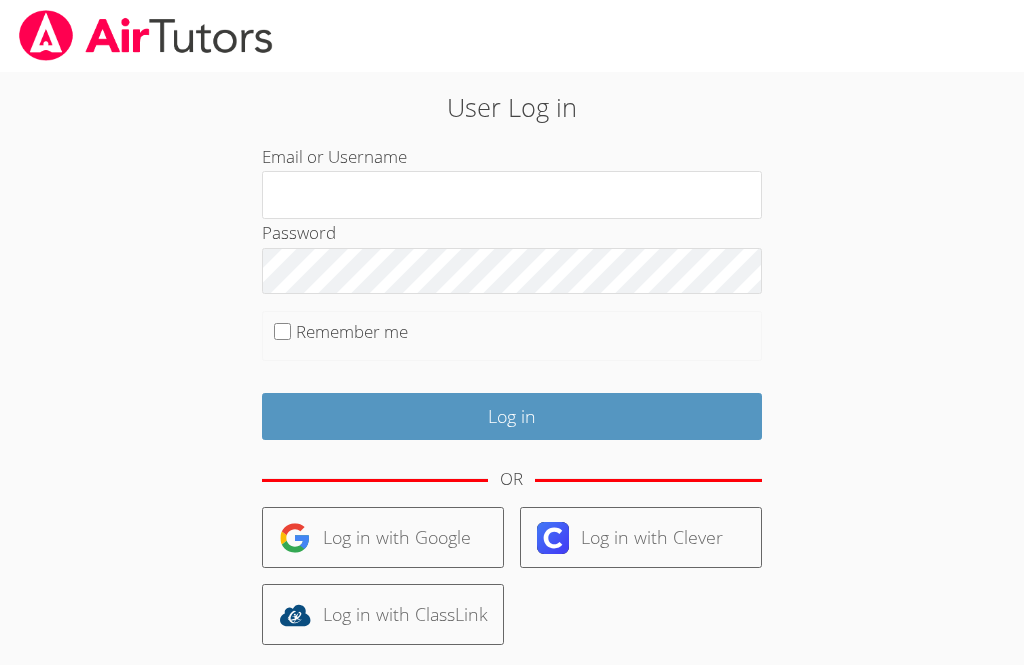 scroll, scrollTop: 0, scrollLeft: 0, axis: both 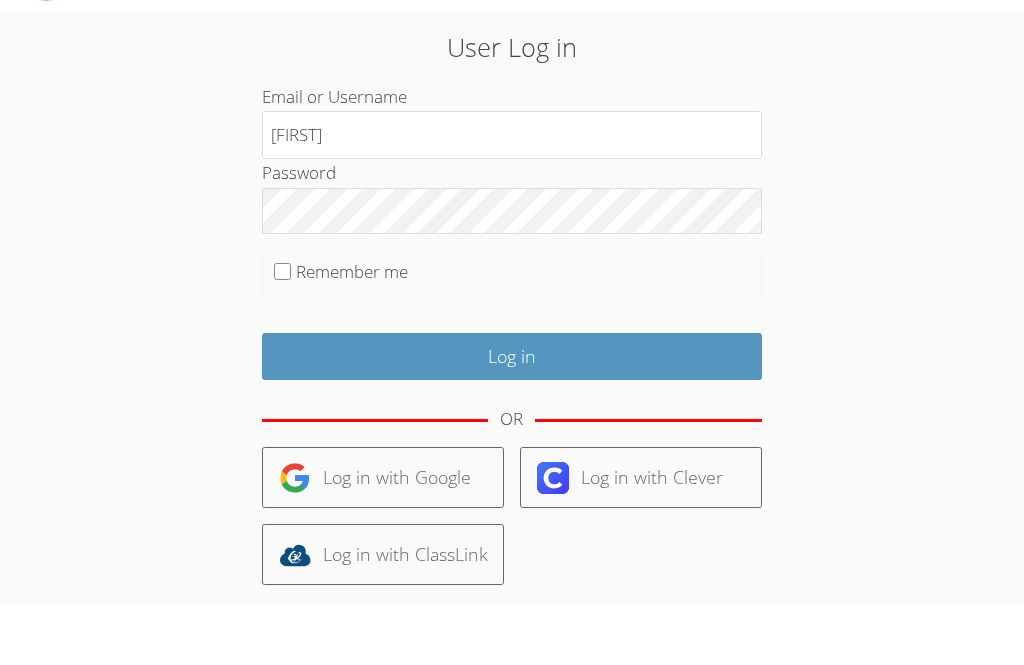 type on "[FIRST]" 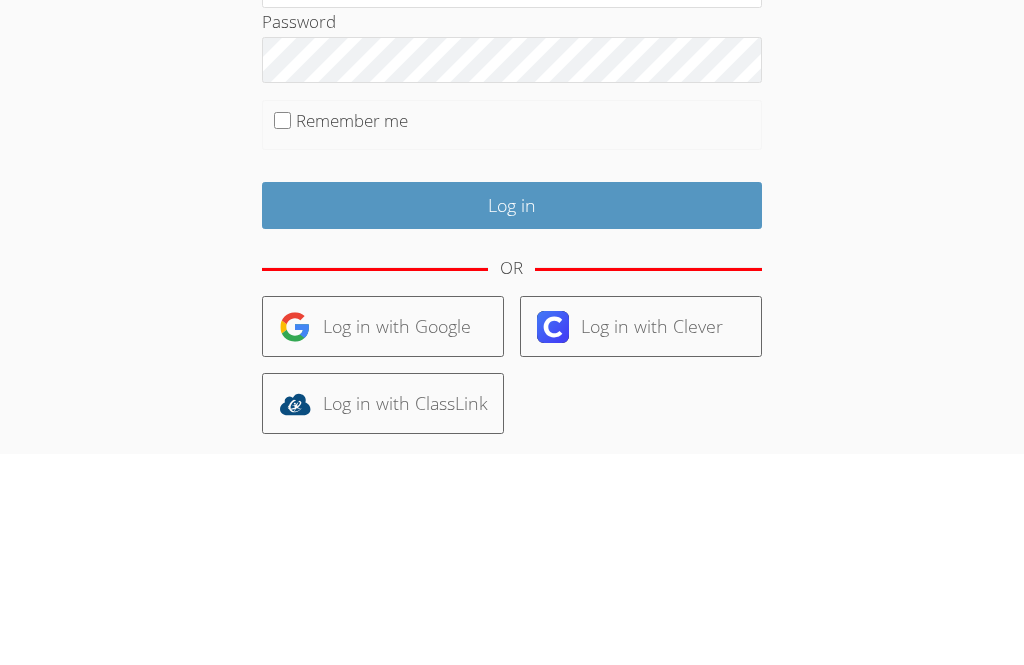 click on "Remember me" at bounding box center (282, 331) 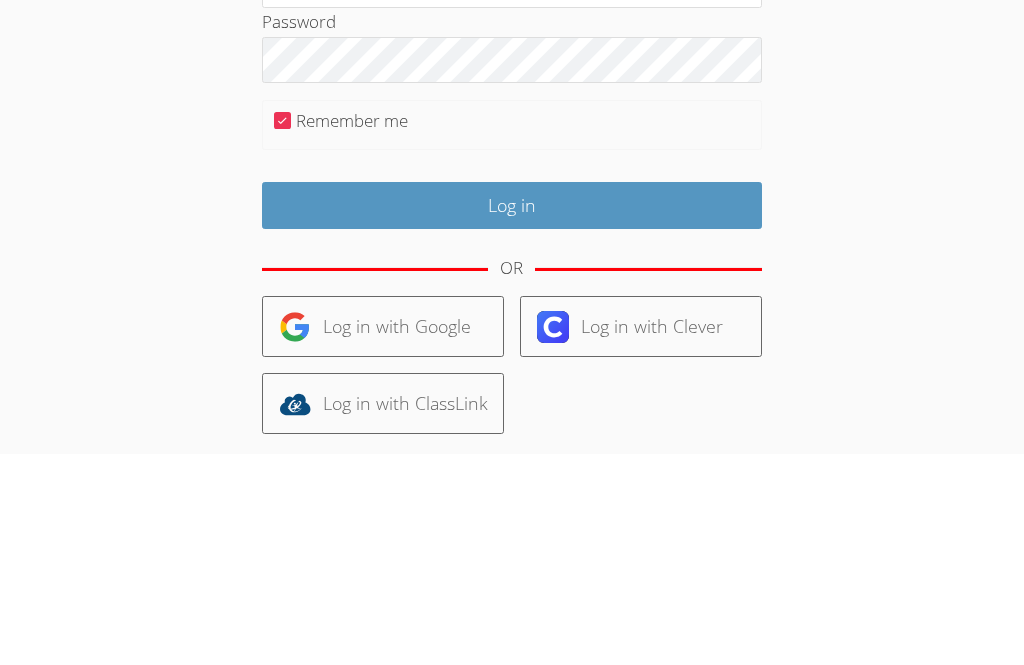 scroll, scrollTop: 138, scrollLeft: 0, axis: vertical 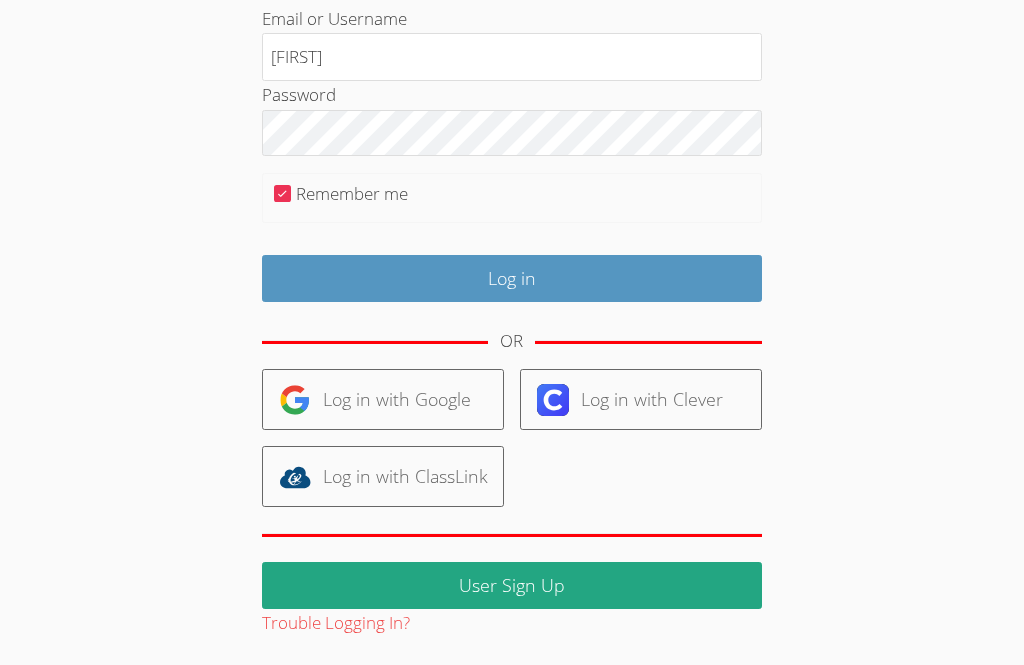 click on "Log in" at bounding box center (512, 278) 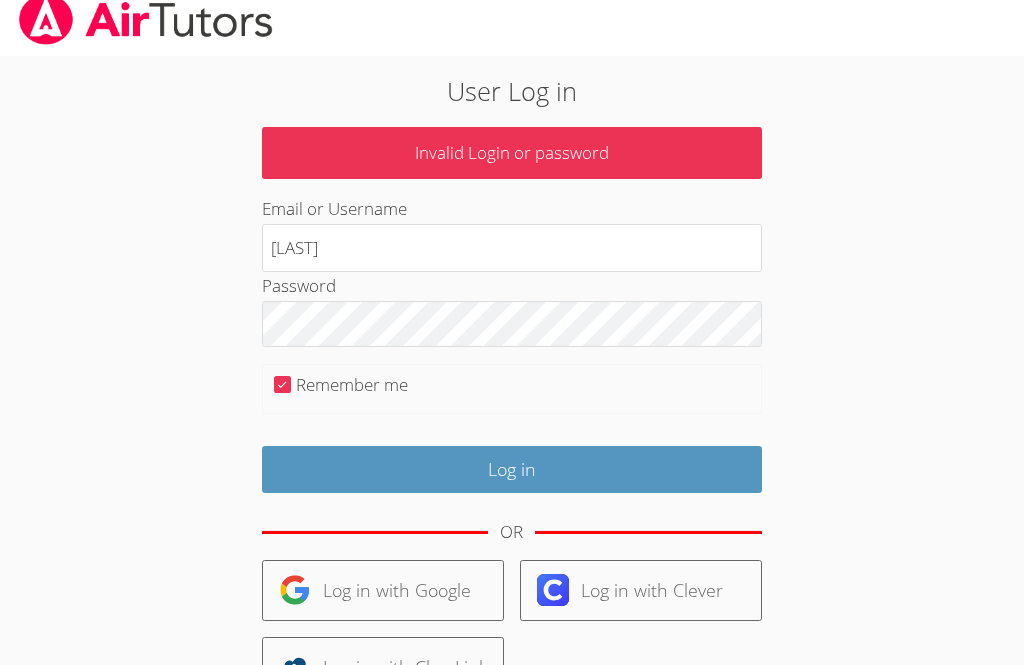 scroll, scrollTop: 18, scrollLeft: 0, axis: vertical 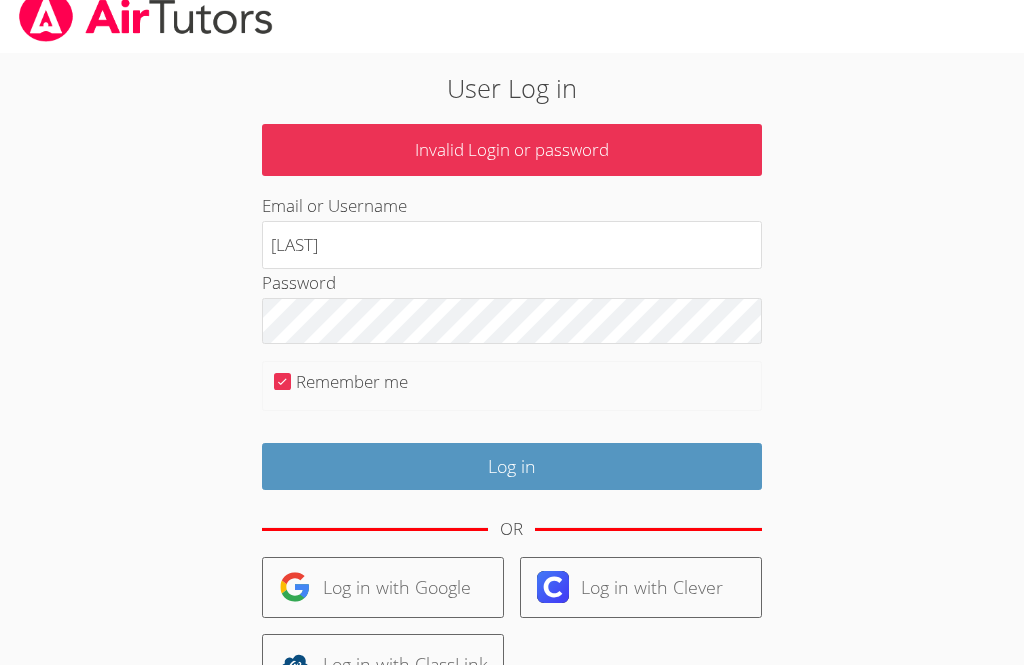 click on "Kendallf" at bounding box center [512, 246] 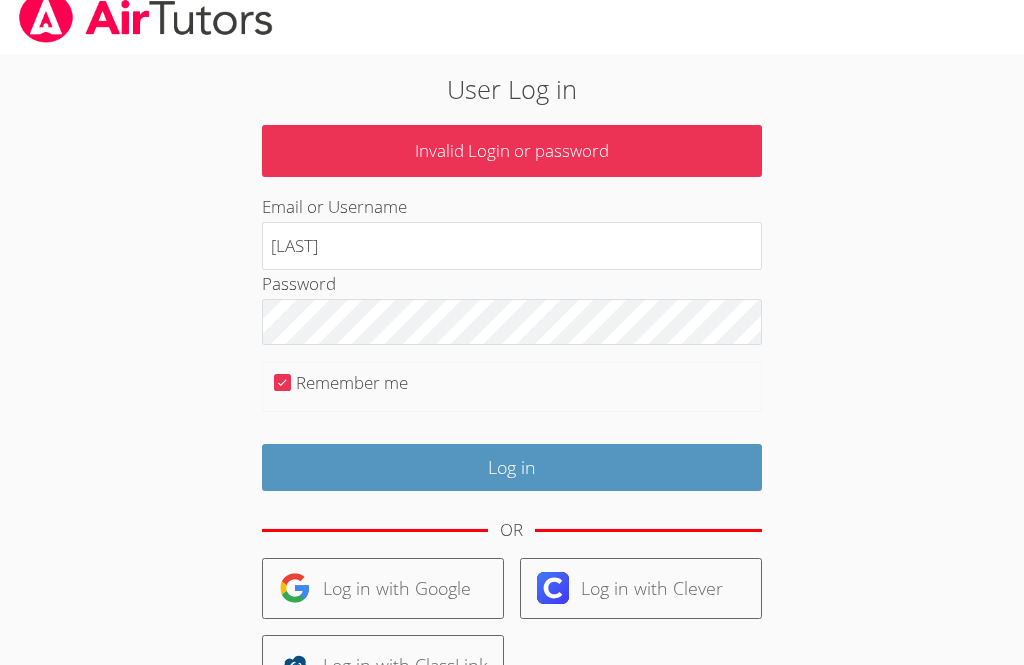 type on "Kendallf" 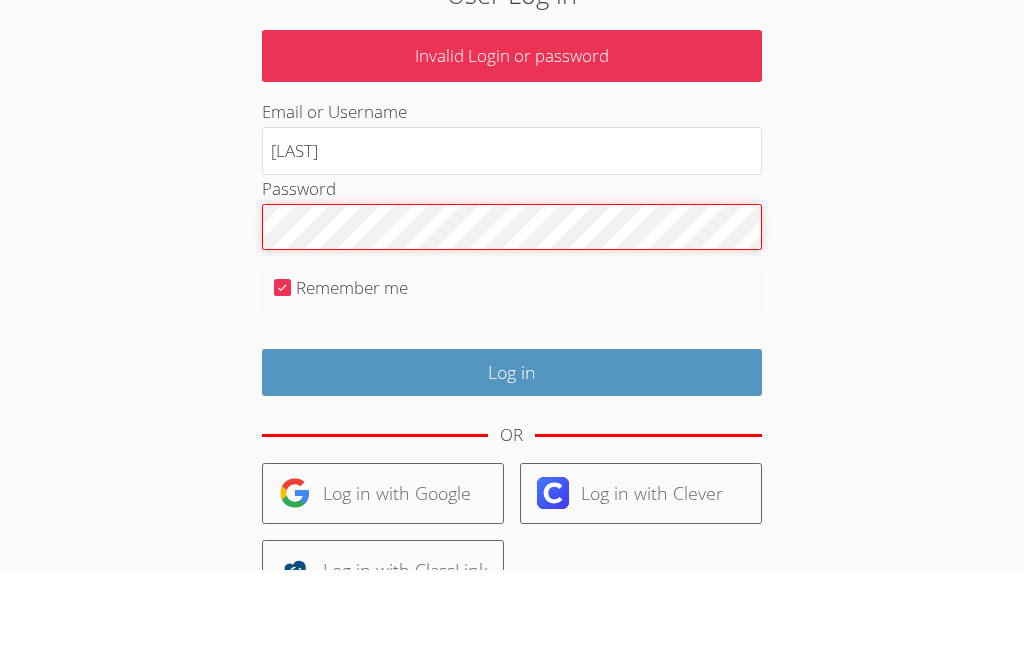 click on "Log in" at bounding box center (512, 467) 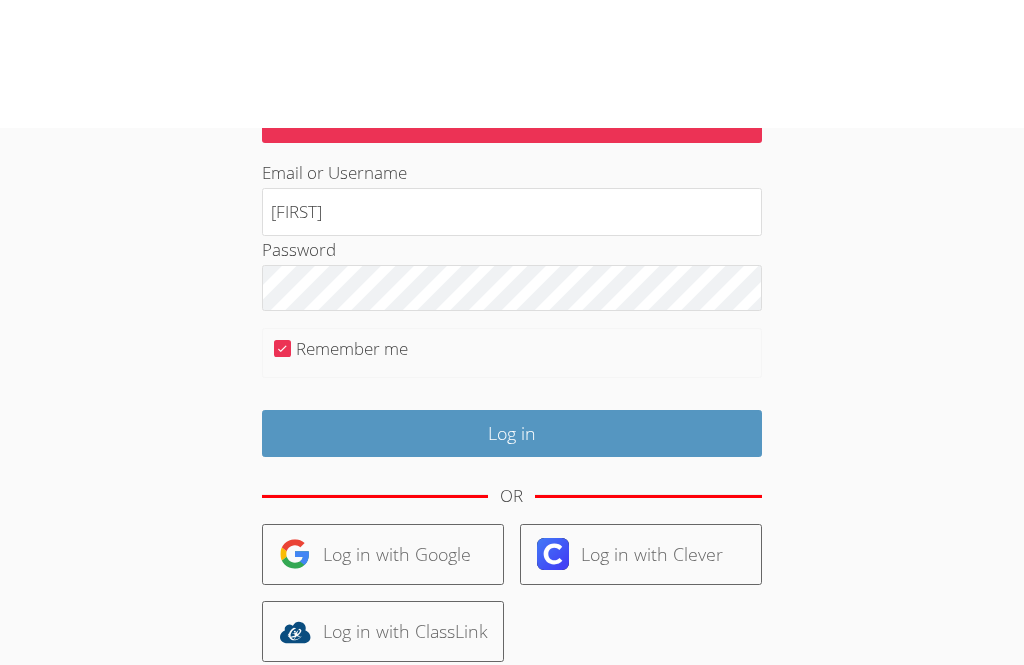 scroll, scrollTop: 206, scrollLeft: 0, axis: vertical 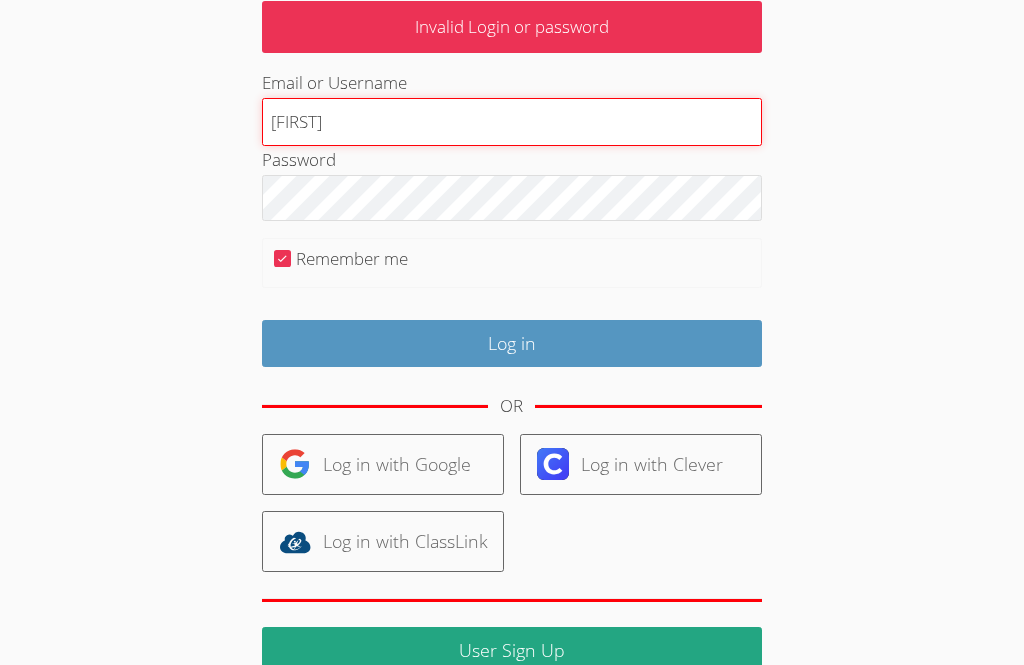 click on "[FIRST]" at bounding box center [512, 122] 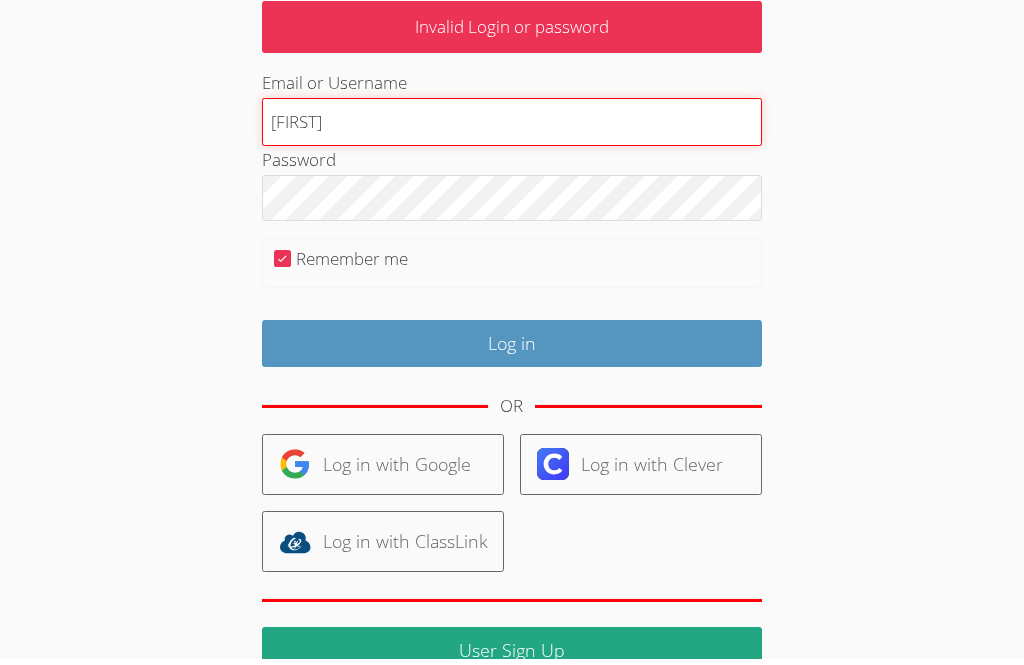 scroll, scrollTop: 135, scrollLeft: 0, axis: vertical 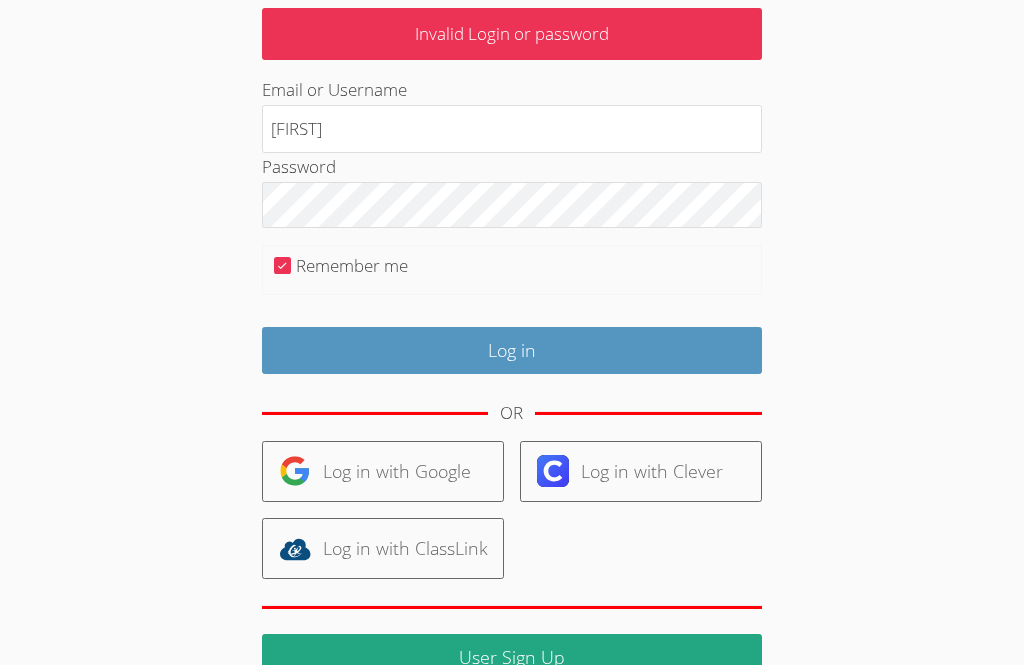 click on "User Log in Invalid Login or password Email or Username [NAME] Password Remember me Log in OR Log in with Google  Log in with Clever  Log in with ClassLink  User Sign Up Trouble Logging In?" at bounding box center (512, 323) 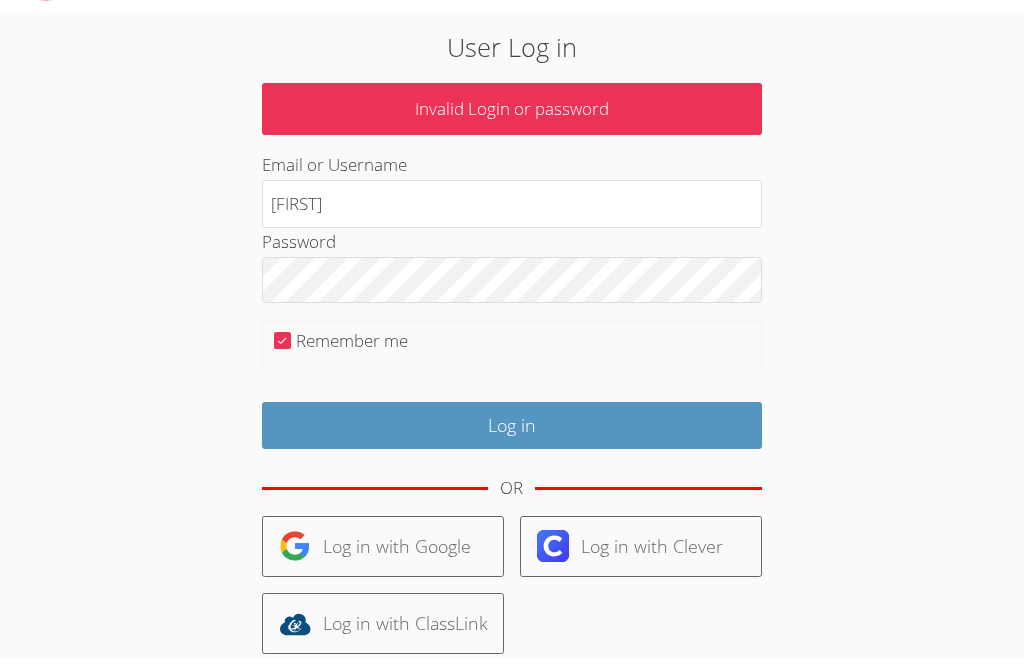 scroll, scrollTop: 0, scrollLeft: 0, axis: both 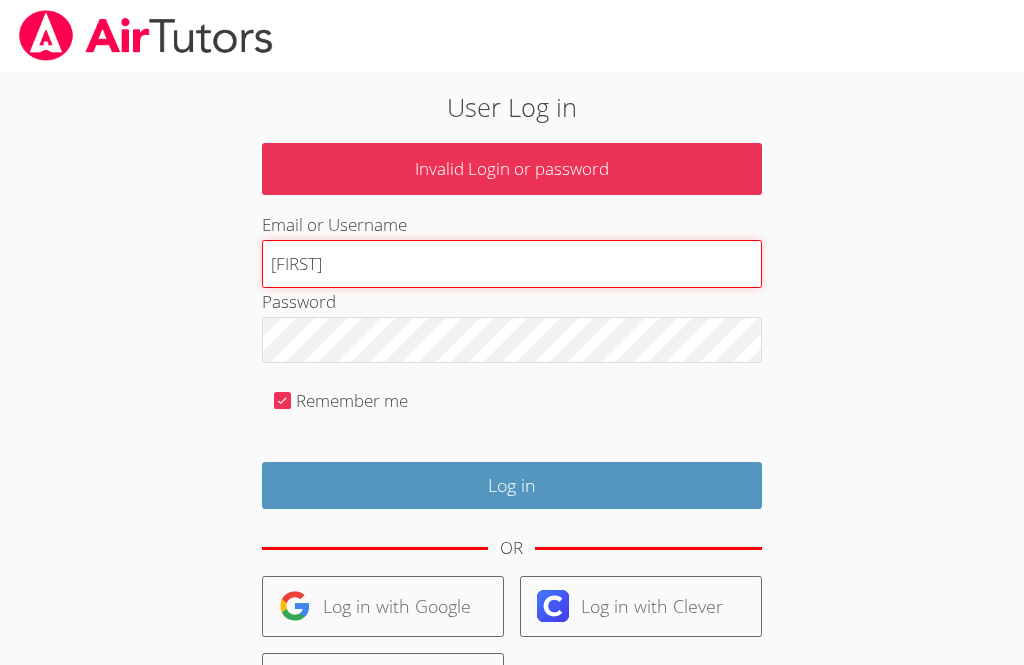 click on "[FIRST]" at bounding box center [512, 264] 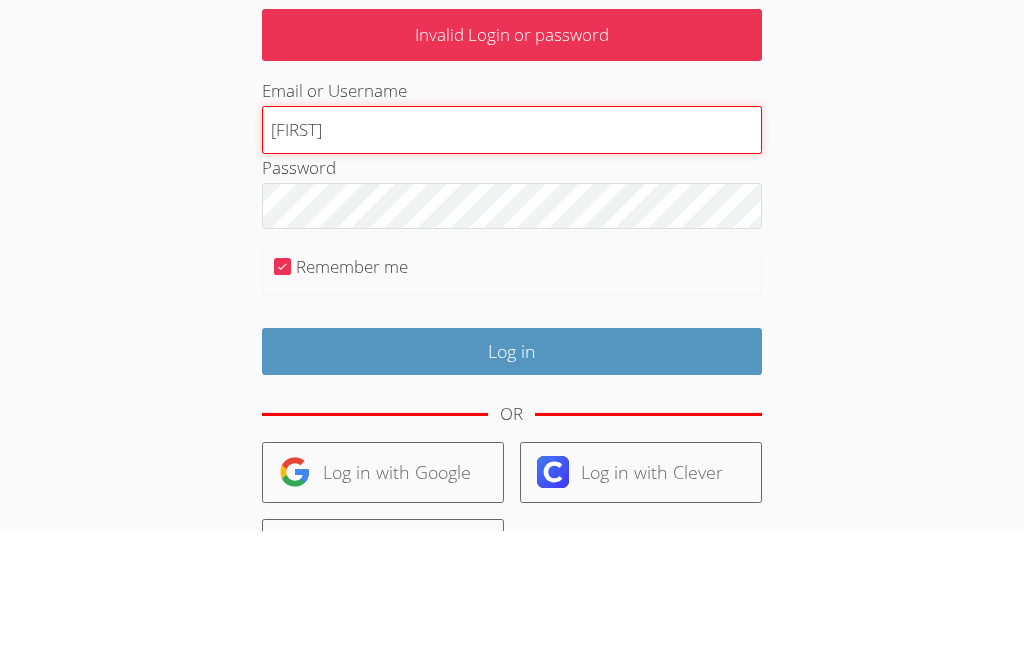 type on "K" 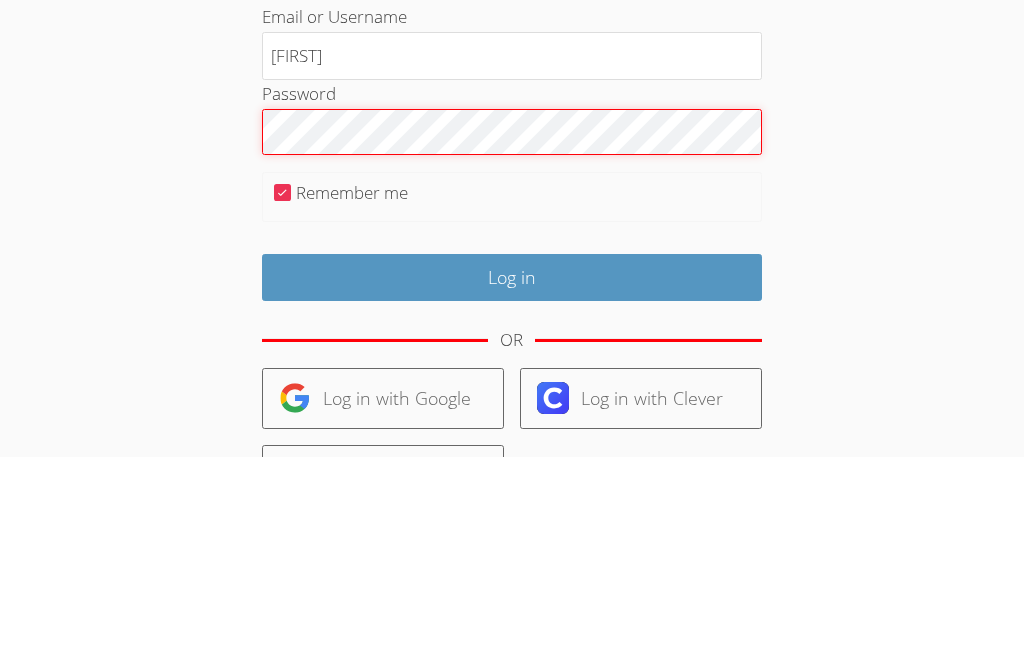 click on "Log in" at bounding box center [512, 485] 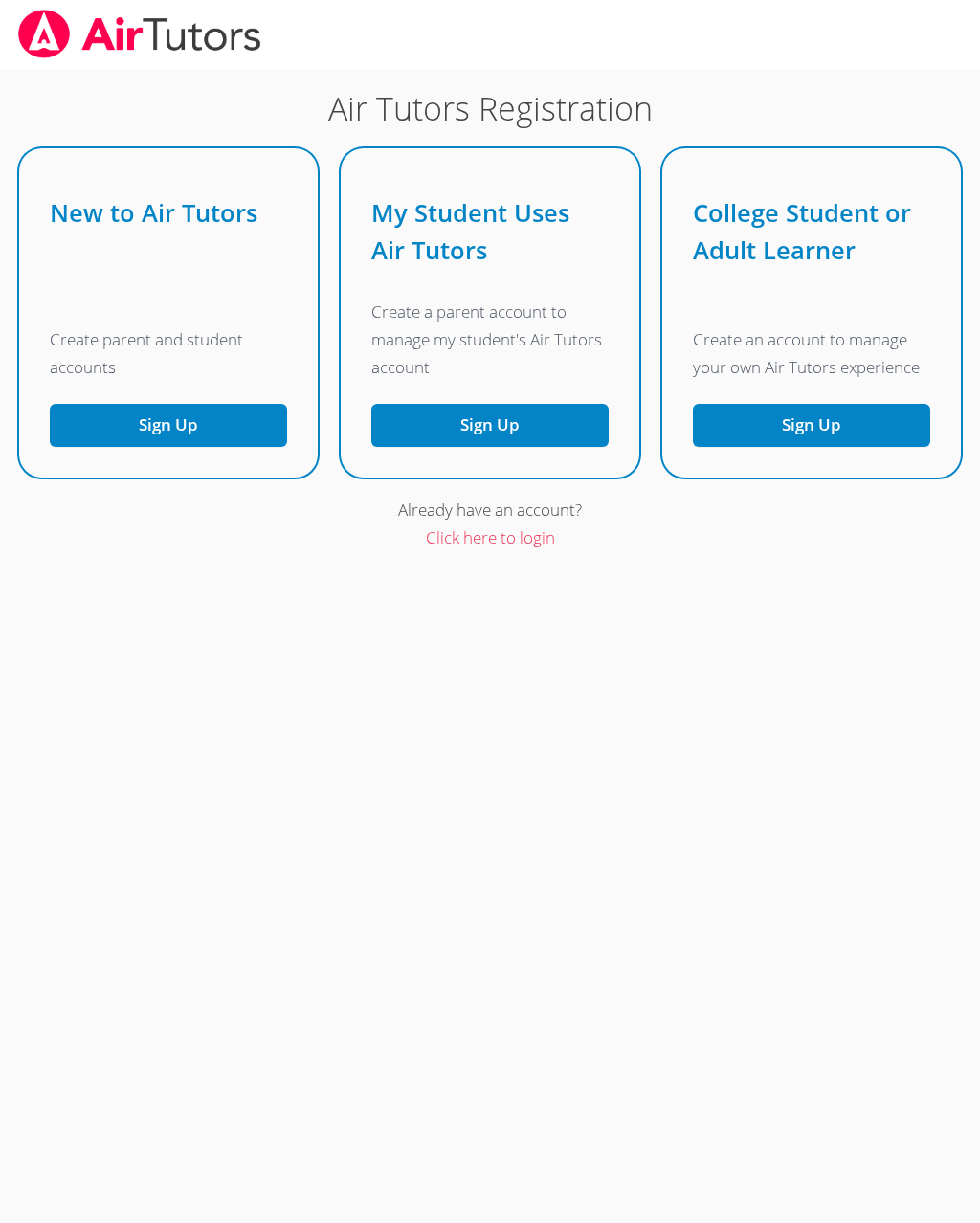 scroll, scrollTop: 0, scrollLeft: 0, axis: both 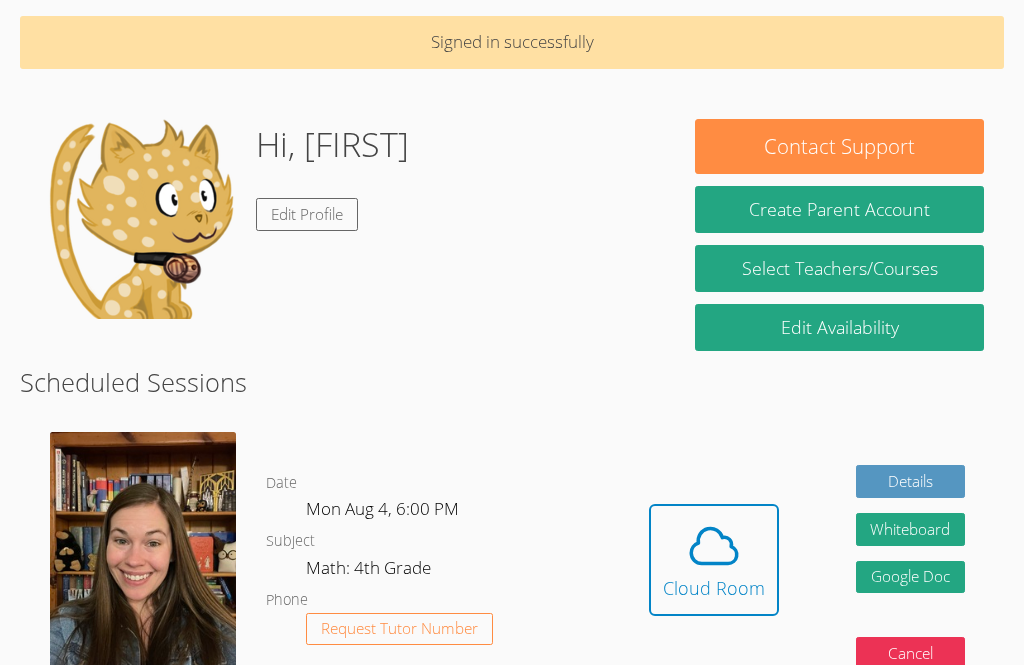 click on "Hidden Cloud Room Details Whiteboard Hidden Google Doc   Cancel" at bounding box center [806, 574] 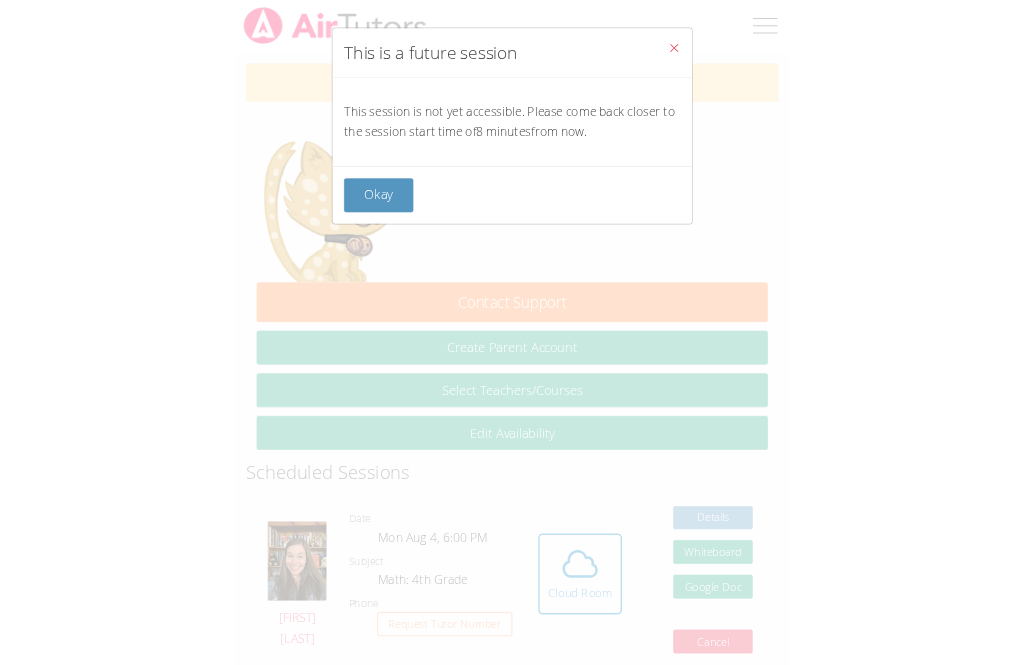 scroll, scrollTop: 146, scrollLeft: 0, axis: vertical 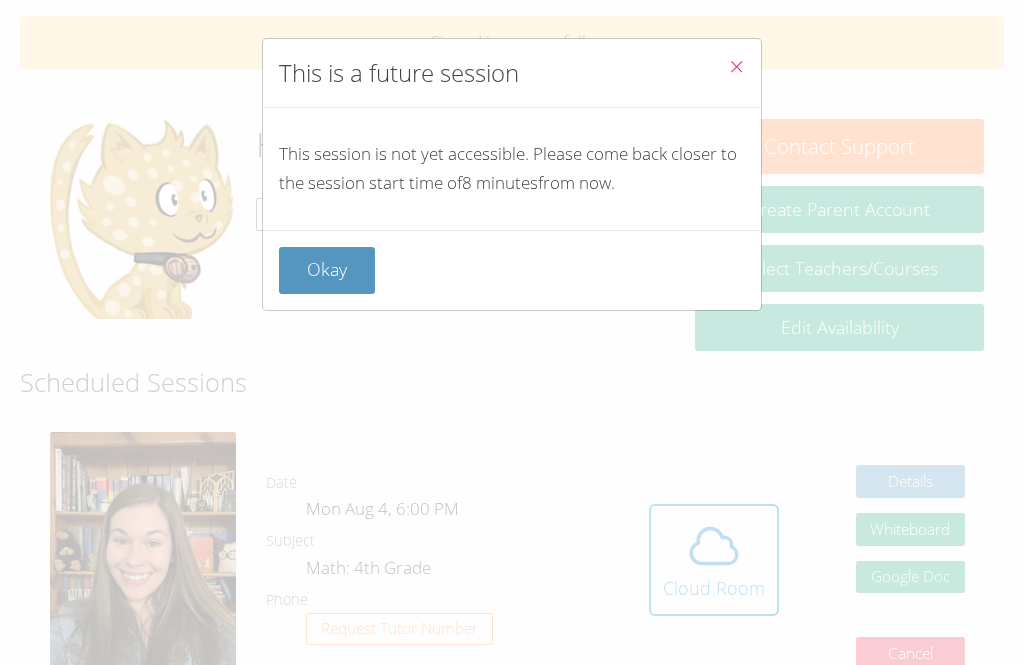 click on "Okay" at bounding box center (327, 270) 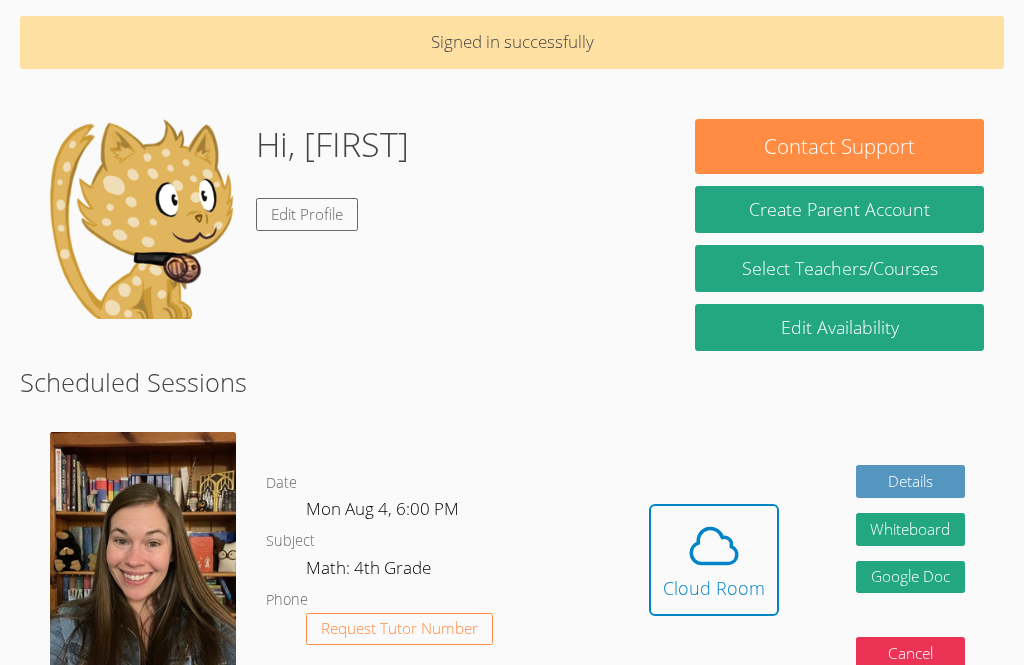 click 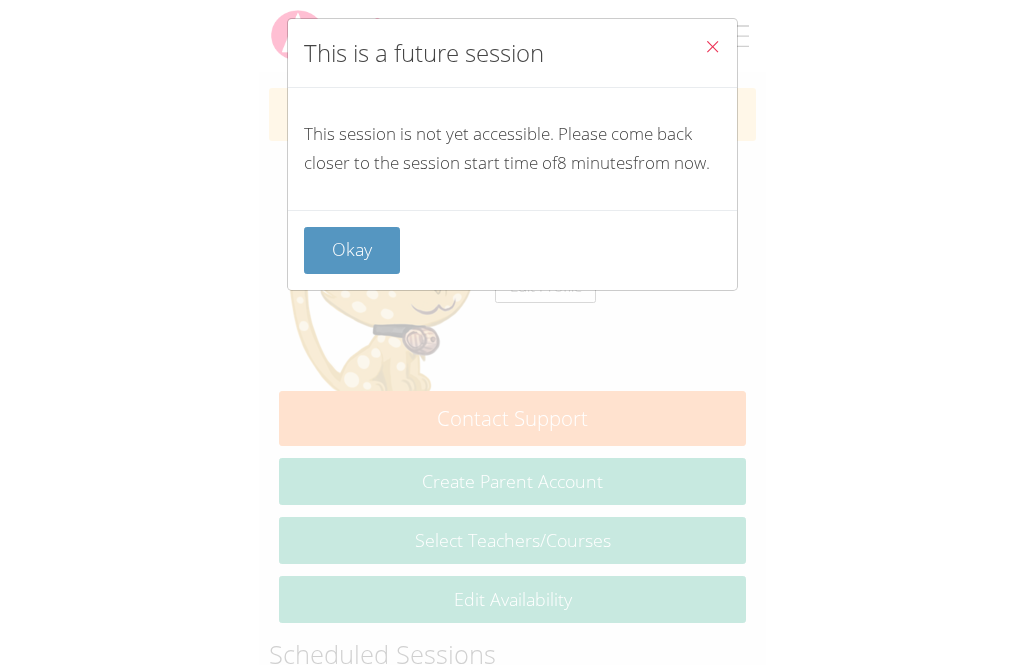 scroll, scrollTop: 146, scrollLeft: 0, axis: vertical 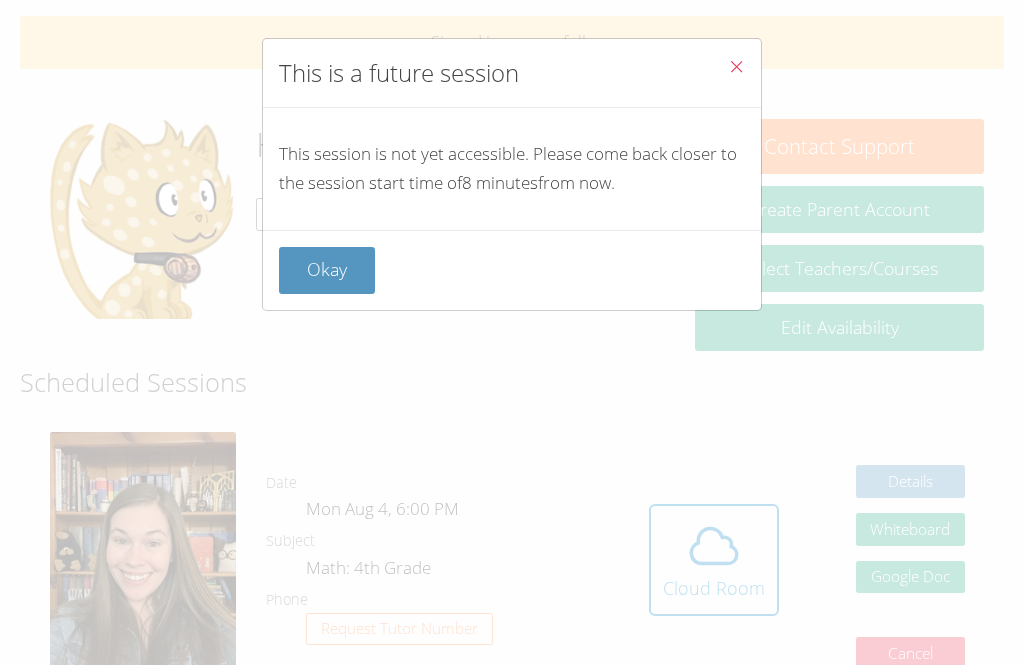 click on "Okay" at bounding box center (512, 270) 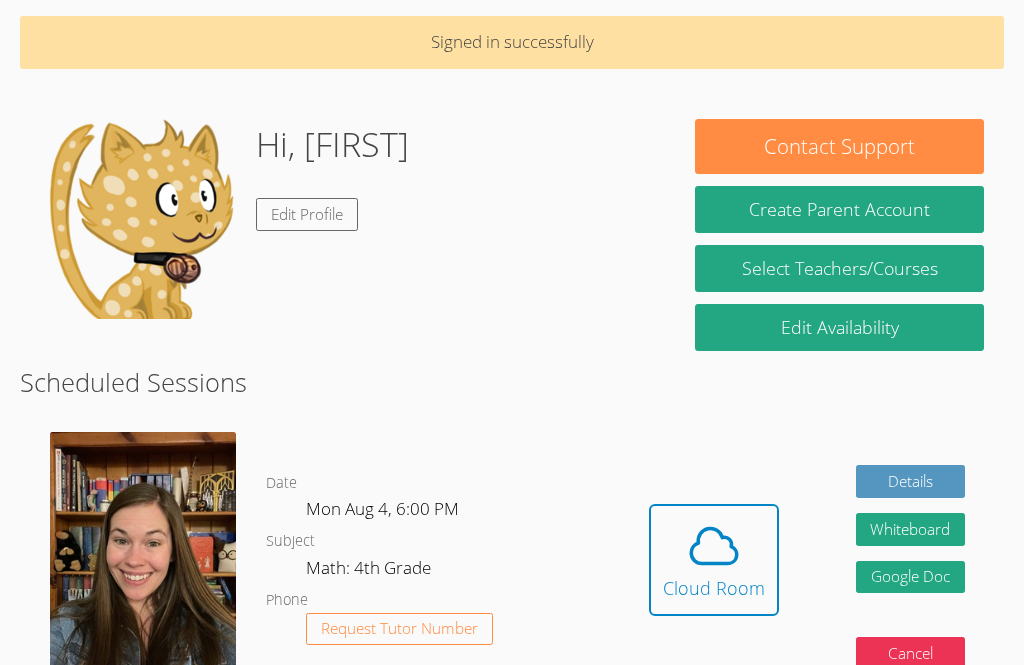 click 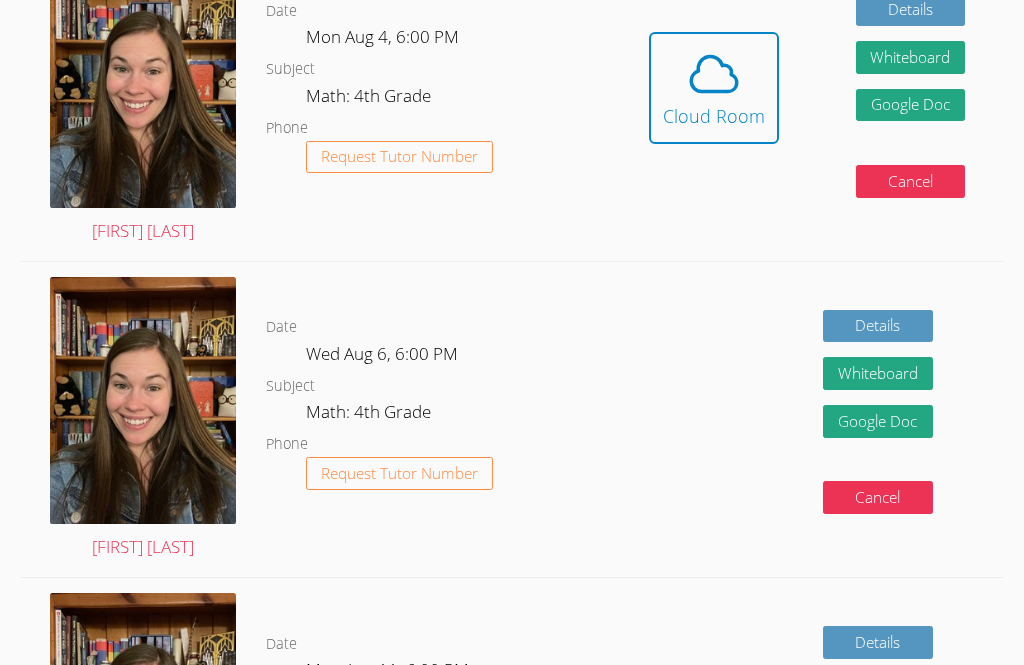 scroll, scrollTop: 618, scrollLeft: 0, axis: vertical 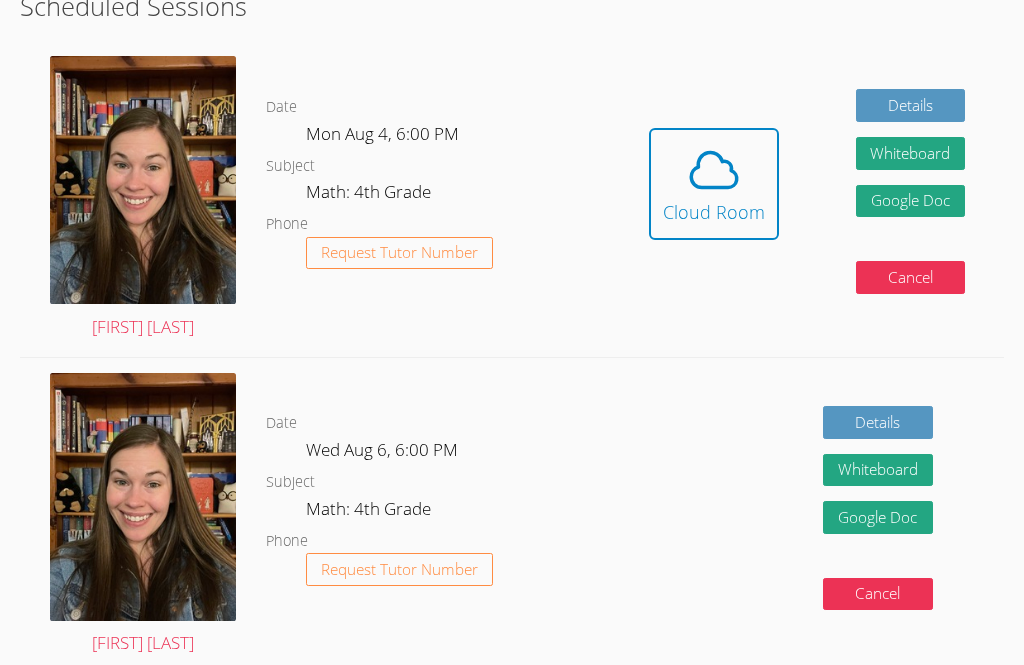 click 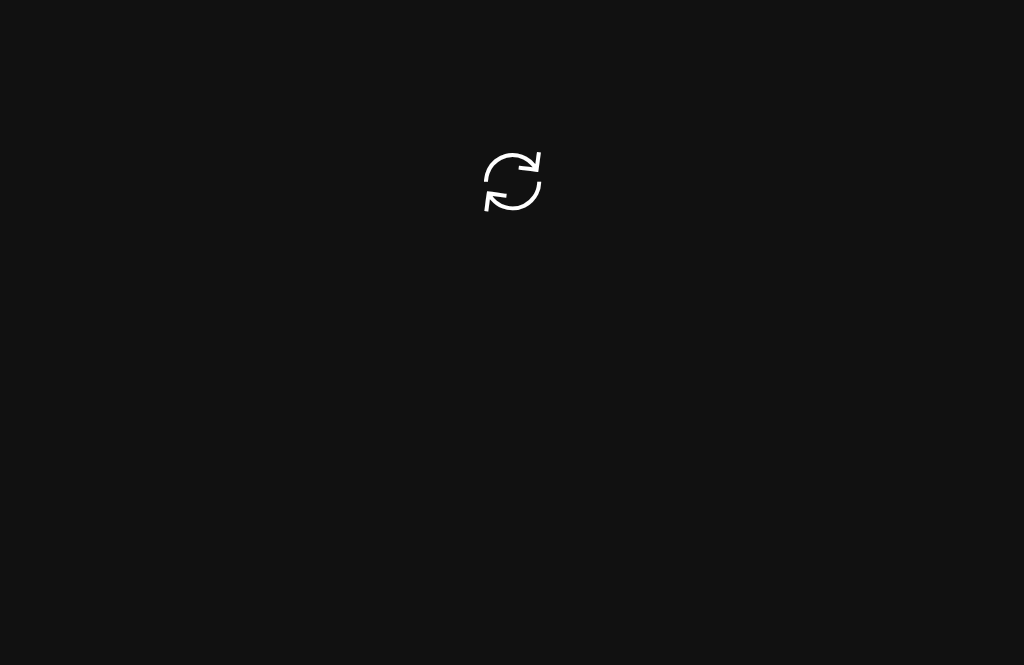 scroll, scrollTop: 0, scrollLeft: 0, axis: both 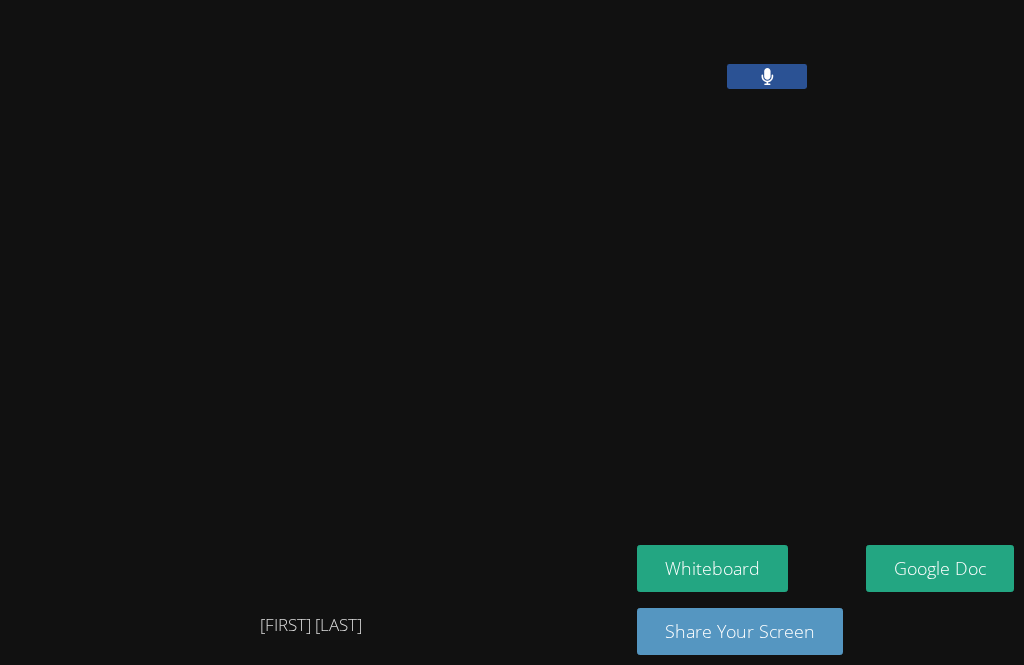 click at bounding box center (767, 76) 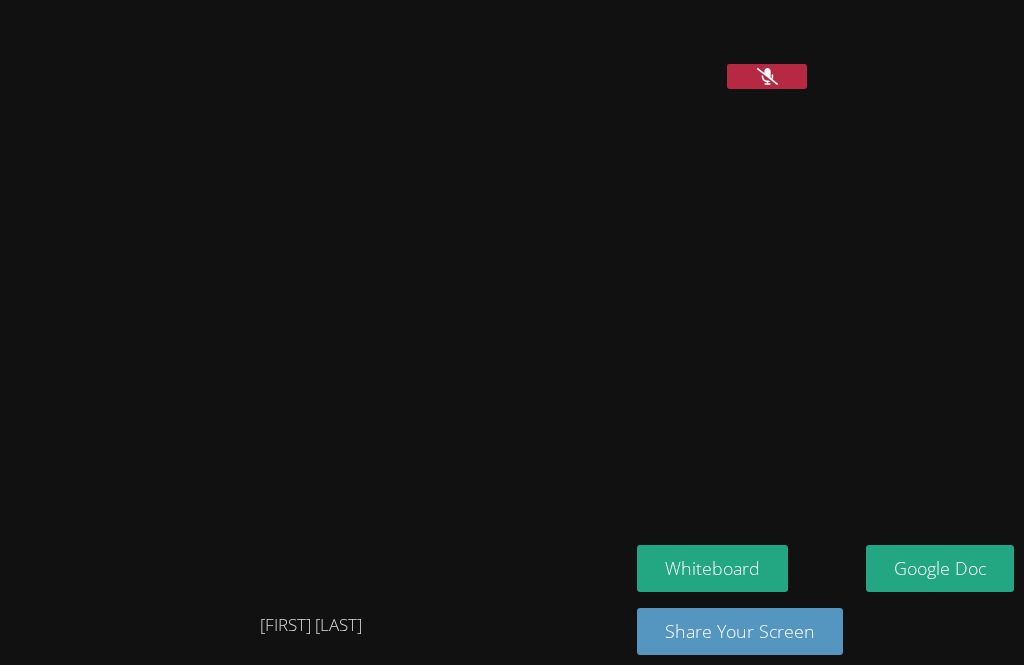 click at bounding box center (767, 76) 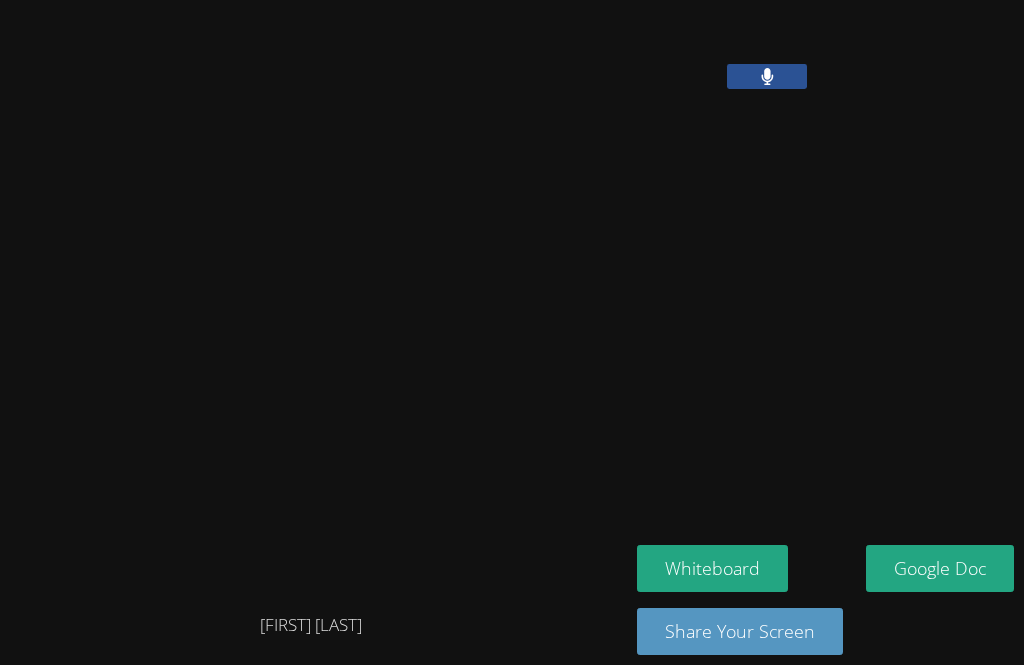 click on "Whiteboard" at bounding box center (712, 568) 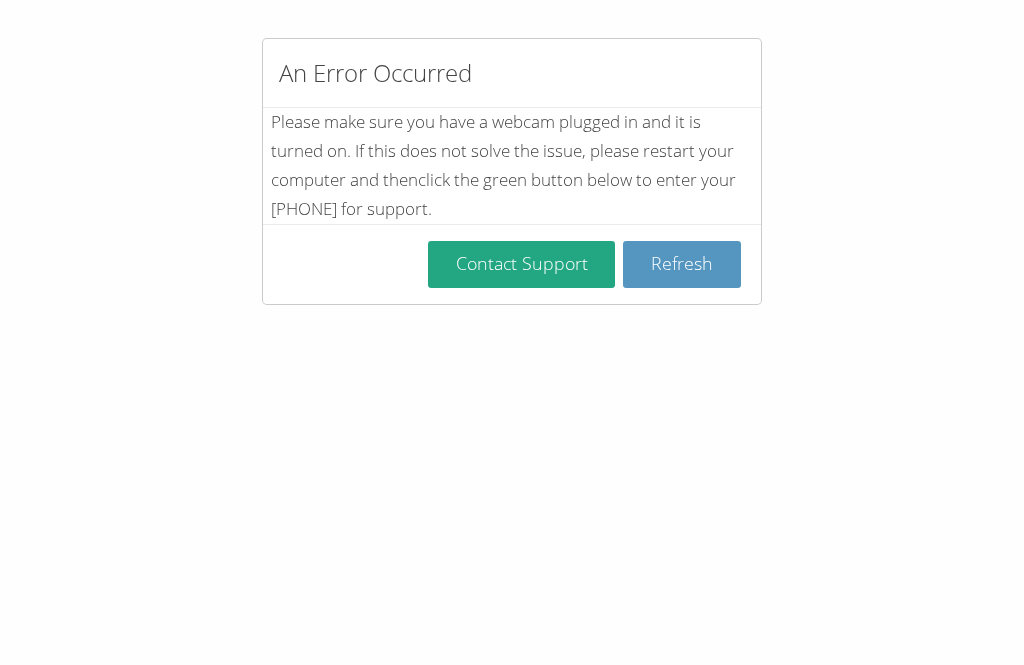 click on "Contact Support" at bounding box center (522, 264) 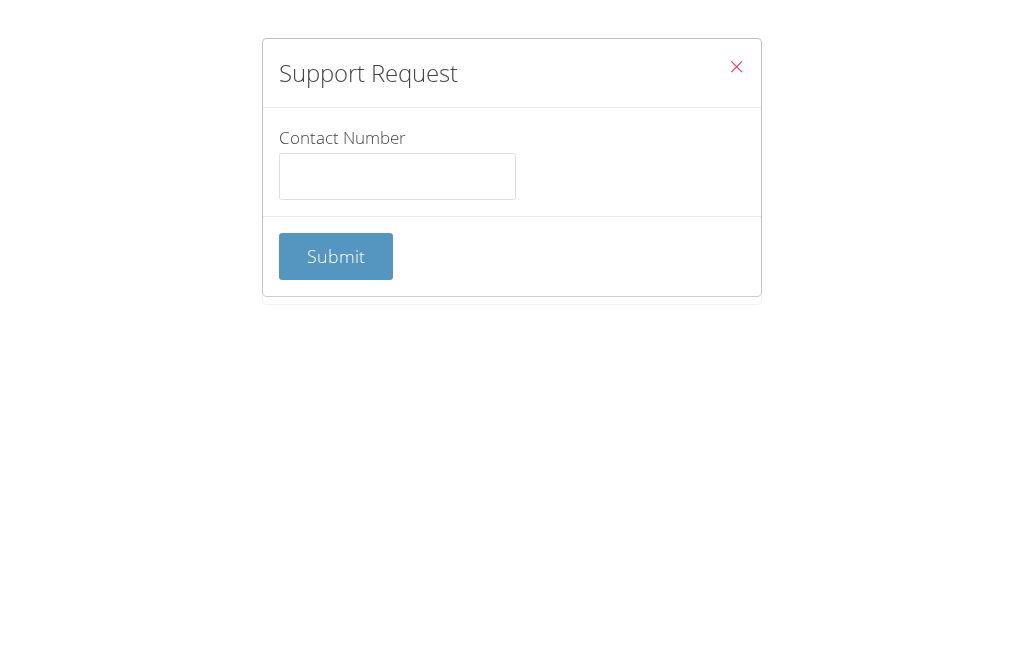 click at bounding box center (736, 66) 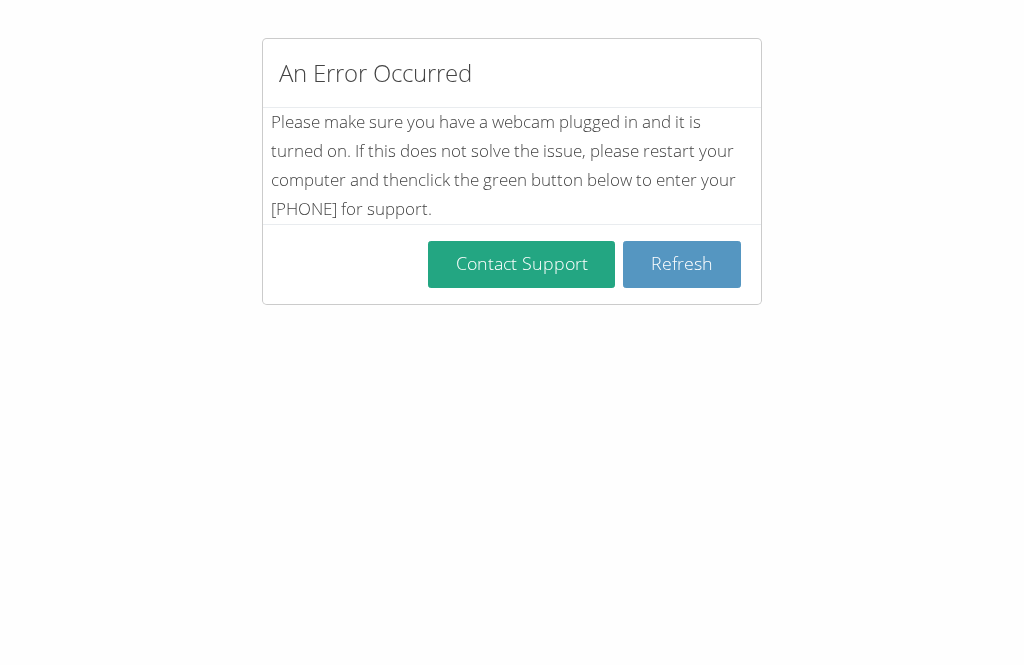 click on "Refresh" at bounding box center (682, 264) 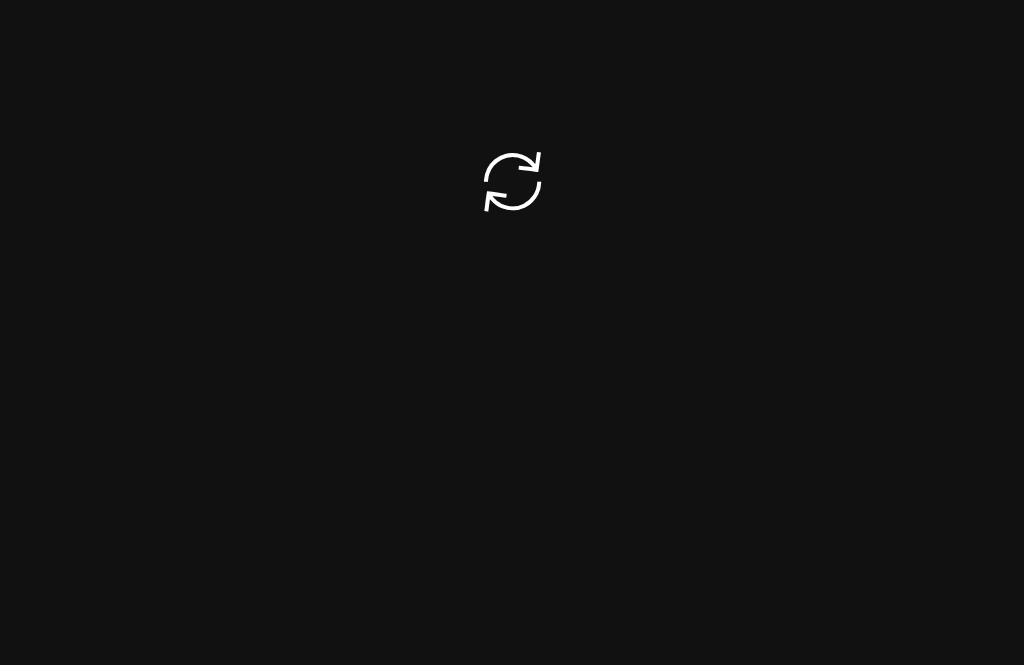 scroll, scrollTop: 0, scrollLeft: 0, axis: both 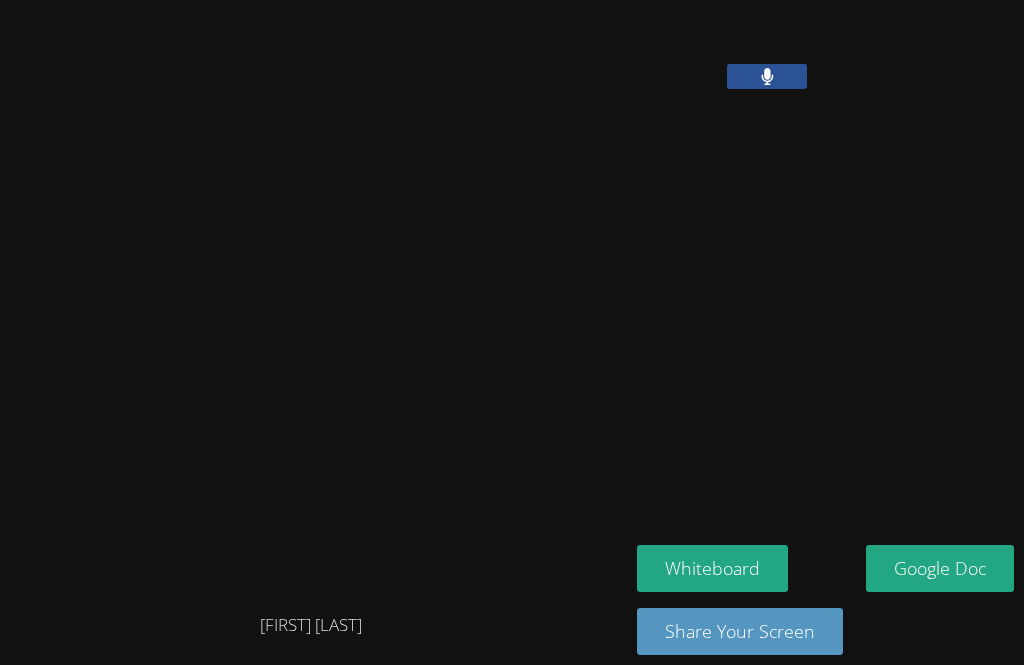 click on "Share Your Screen" at bounding box center (740, 631) 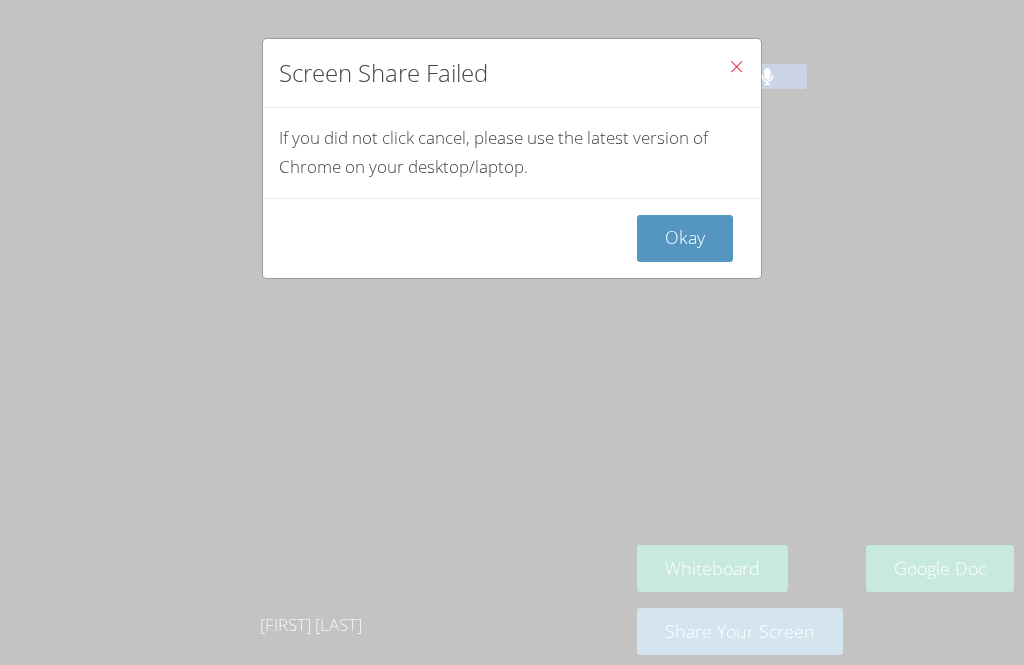 click at bounding box center (736, 69) 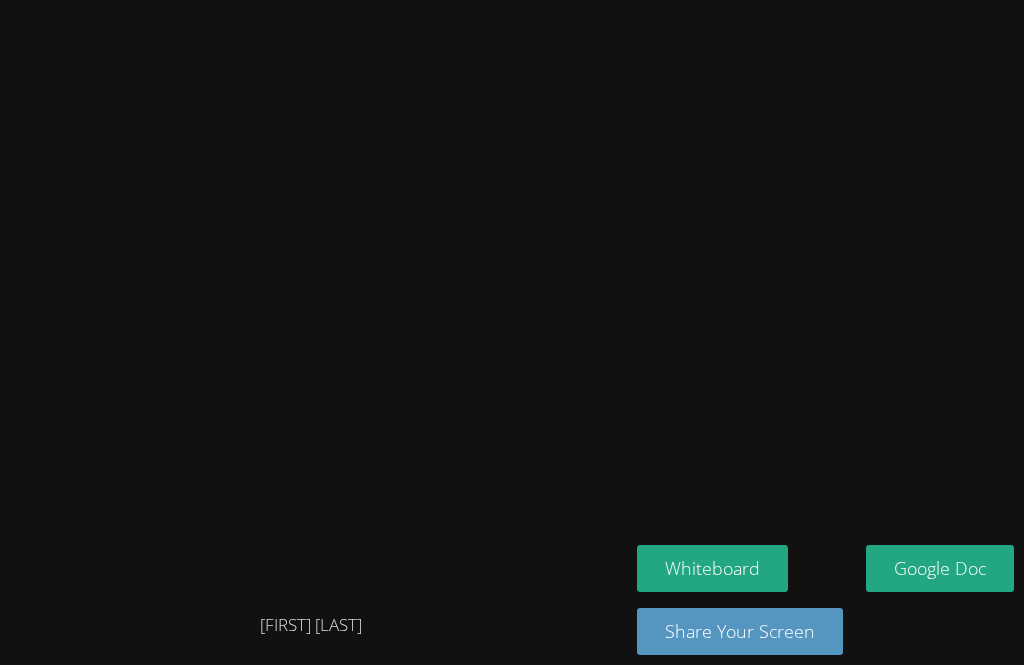 click on "Roxanne Sego" at bounding box center (311, 625) 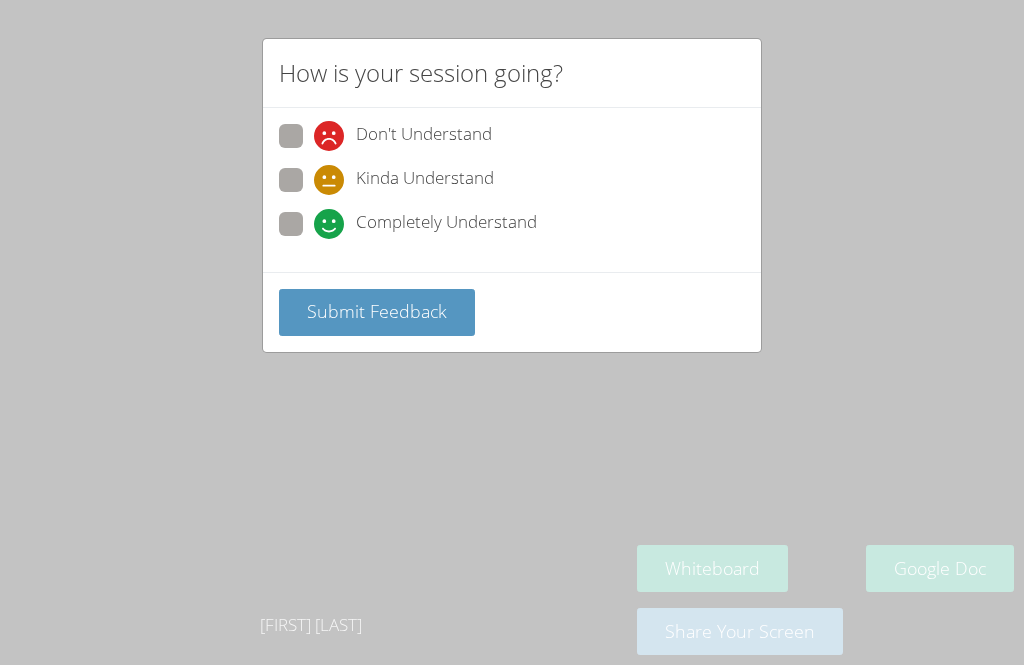 click on "Submit Feedback" at bounding box center (377, 311) 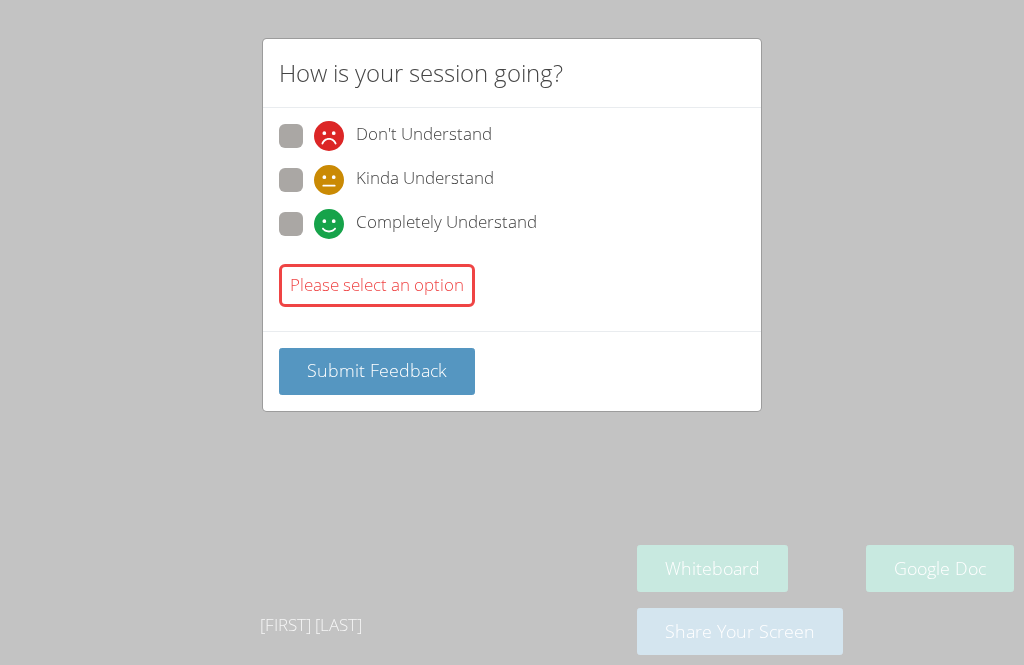 click on "How is your session going? Don't Understand Kinda Understand Completely Understand Please select an option Submit Feedback" at bounding box center [512, 225] 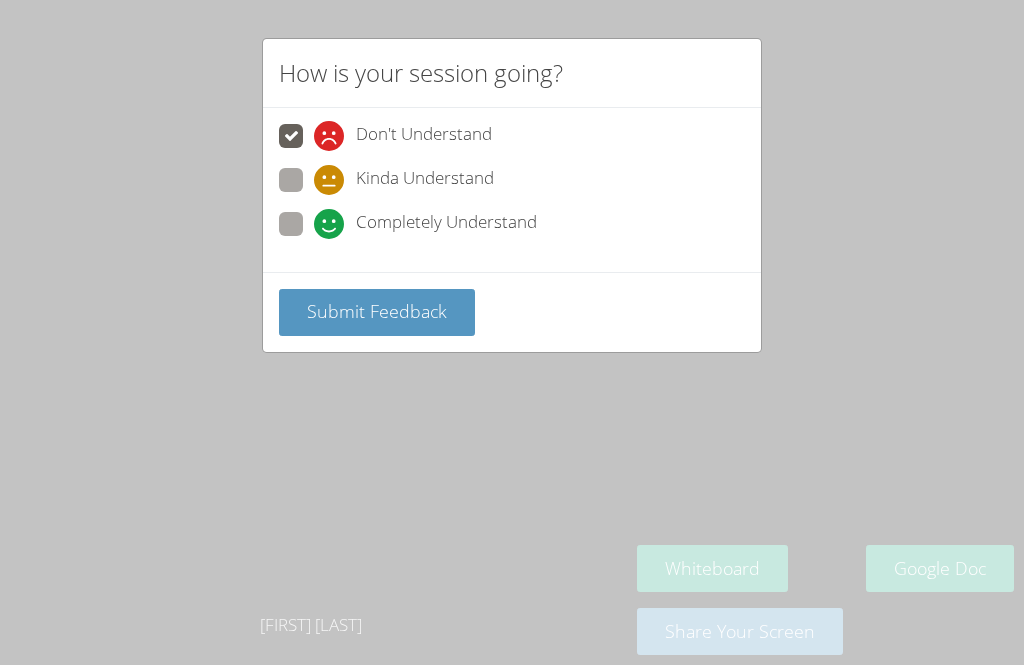 click on "Submit Feedback" at bounding box center [377, 311] 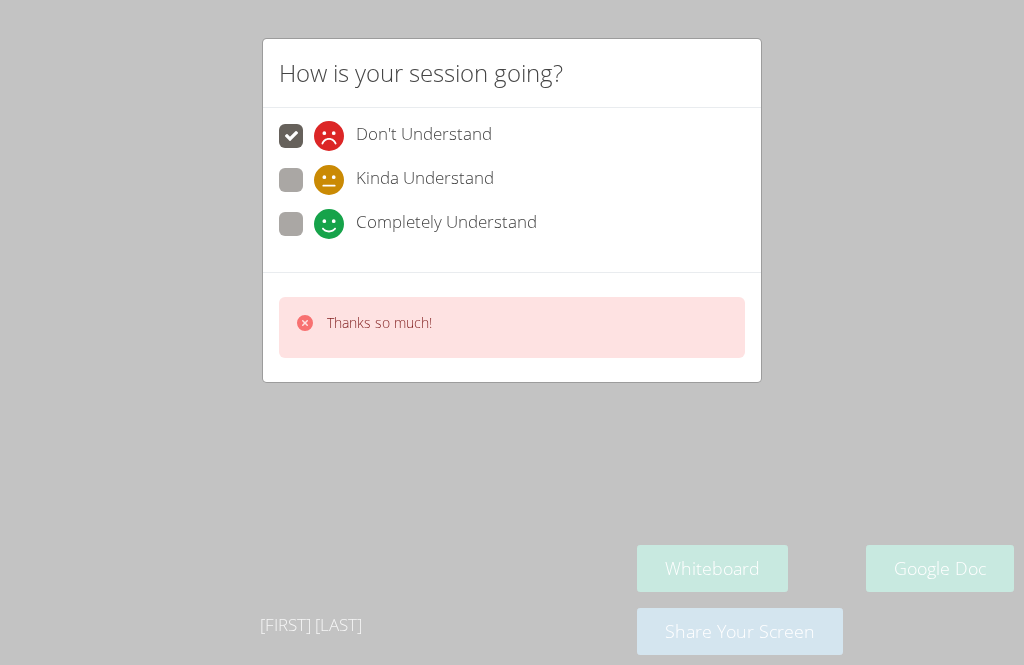 click on "How is your session going? Don't Understand Kinda Understand Completely Understand Thanks so much!" at bounding box center [512, 210] 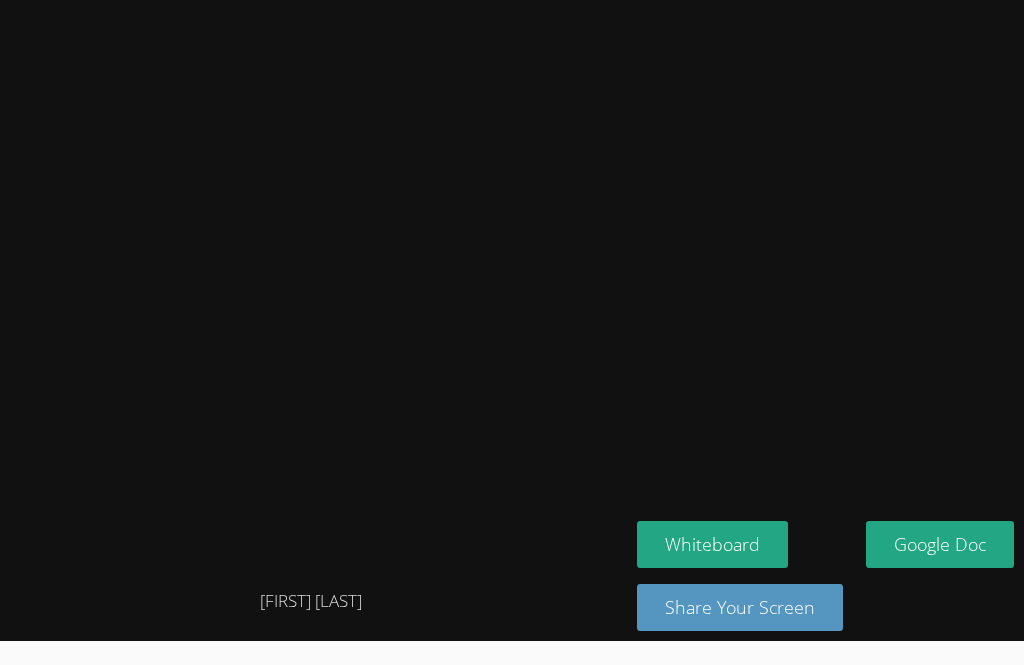 click at bounding box center [311, 291] 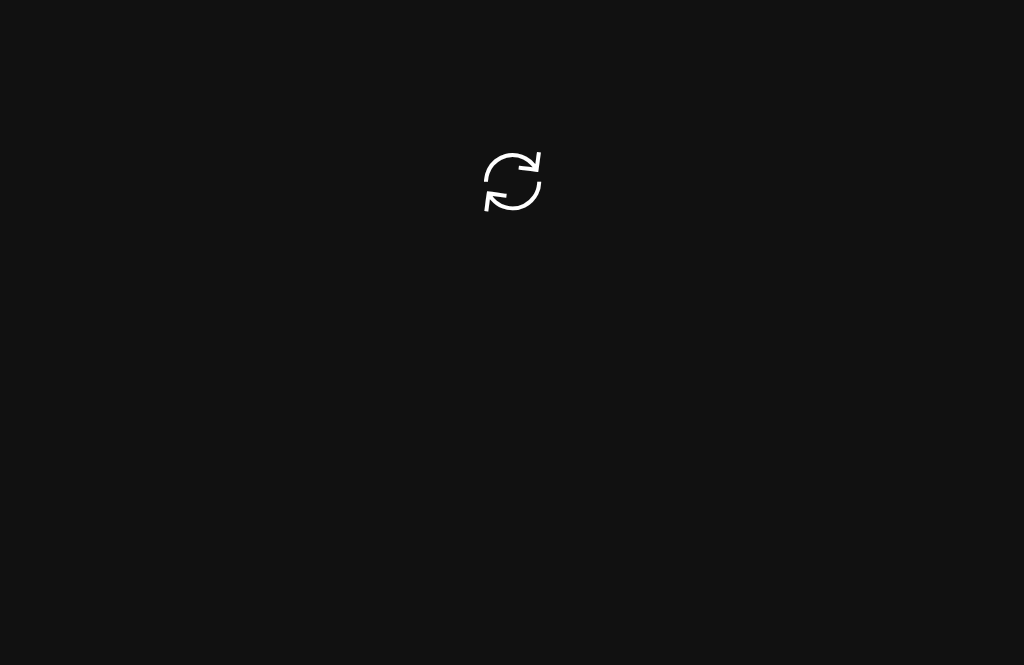 scroll, scrollTop: 0, scrollLeft: 0, axis: both 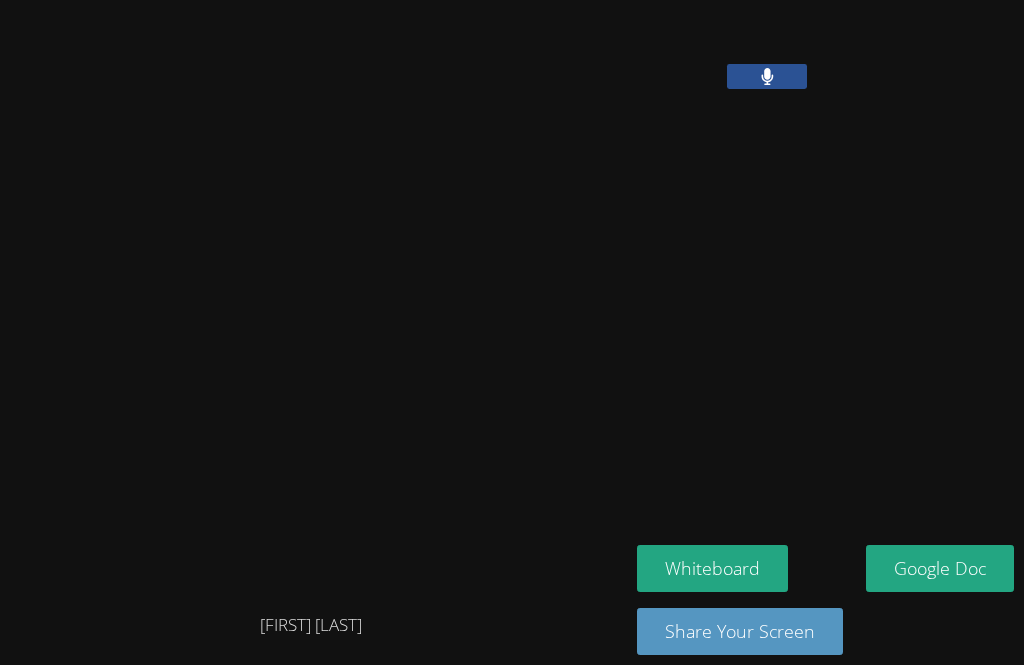 click at bounding box center [311, 303] 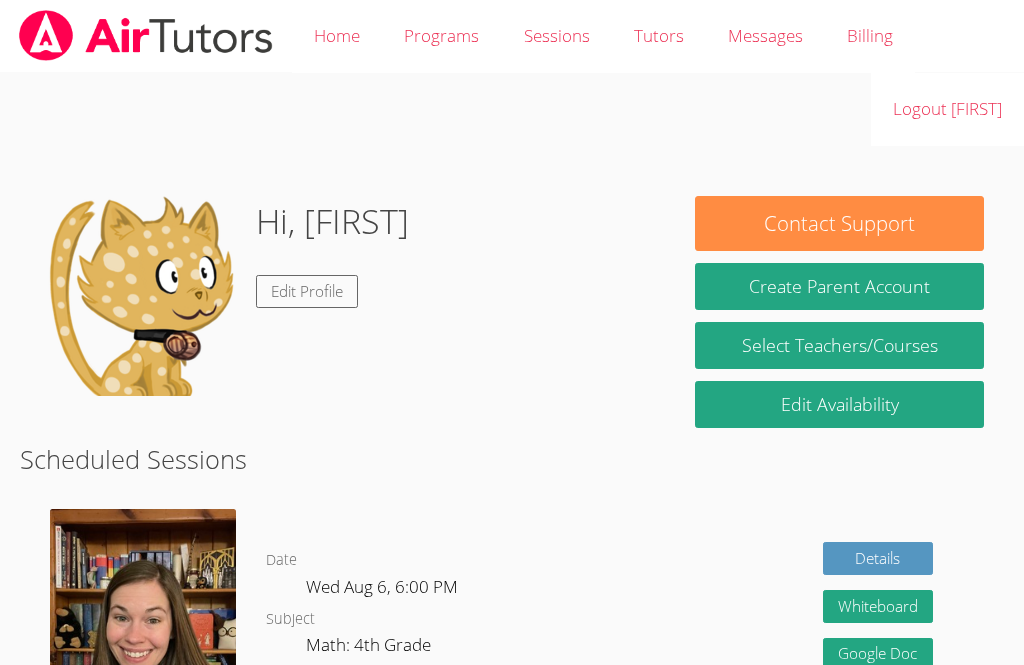 scroll, scrollTop: 0, scrollLeft: 0, axis: both 